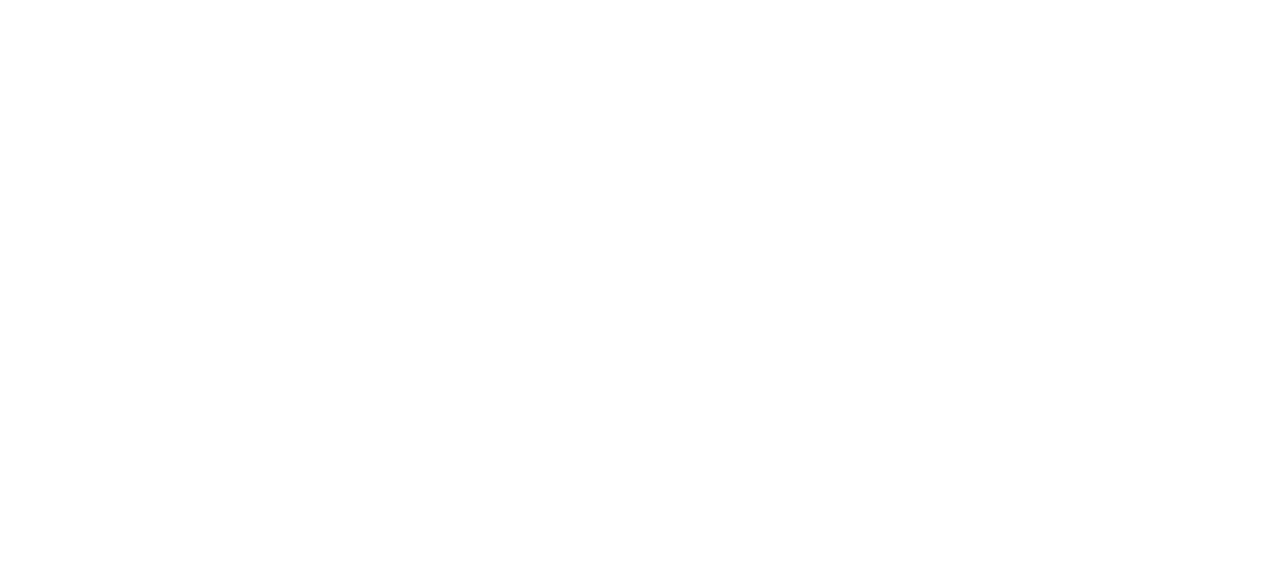 scroll, scrollTop: 0, scrollLeft: 0, axis: both 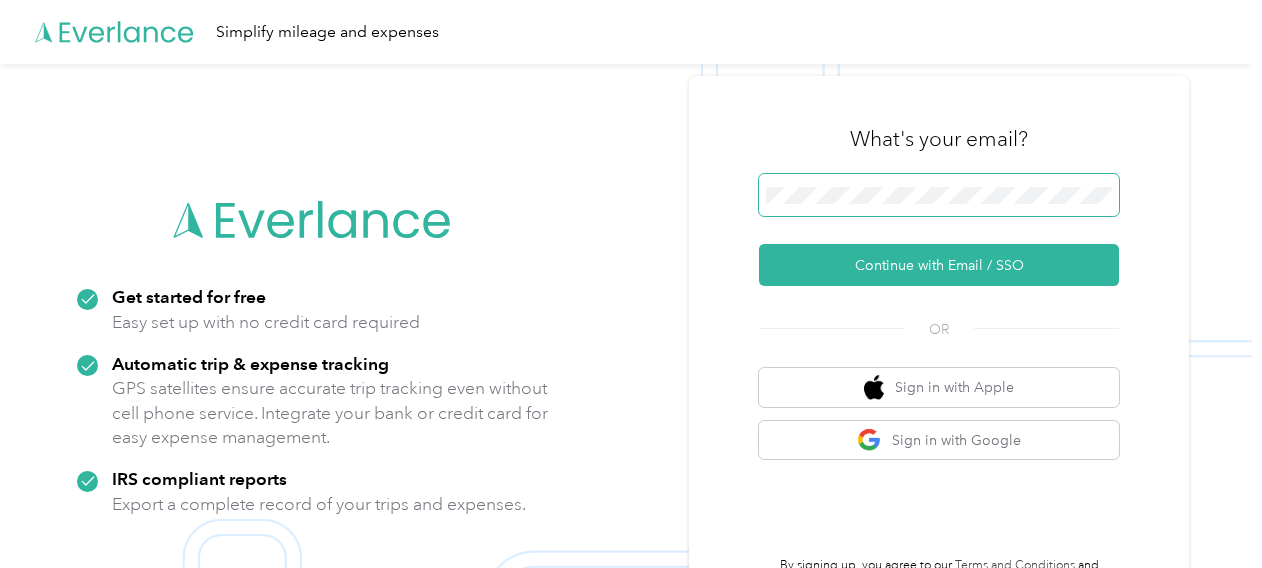 click at bounding box center (939, 195) 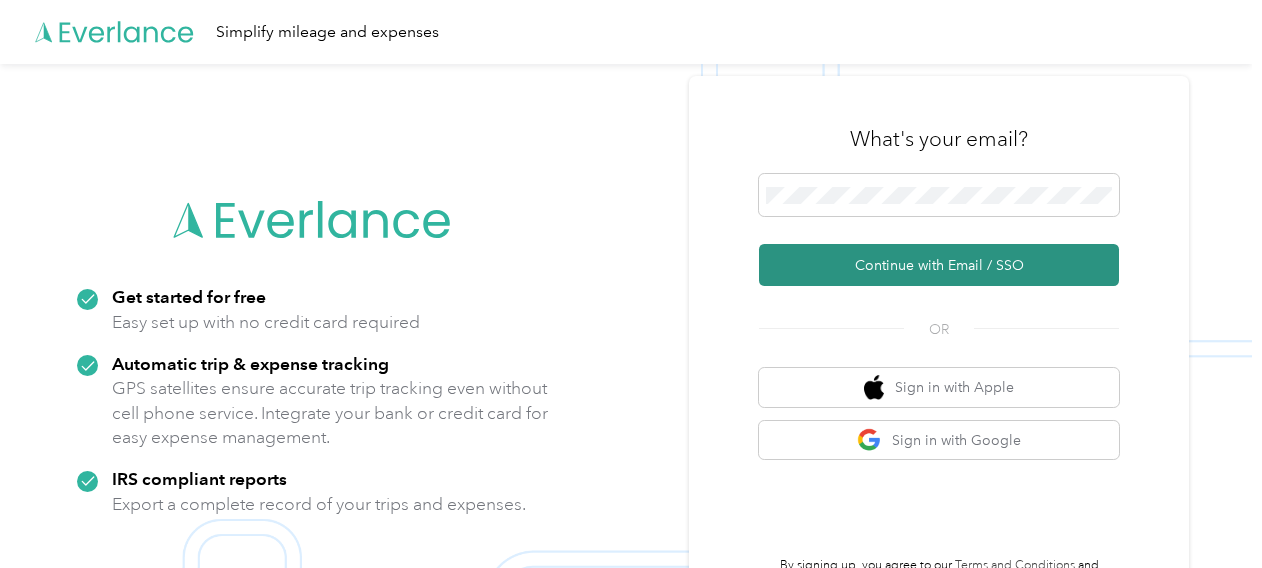 click on "Continue with Email / SSO" at bounding box center (939, 265) 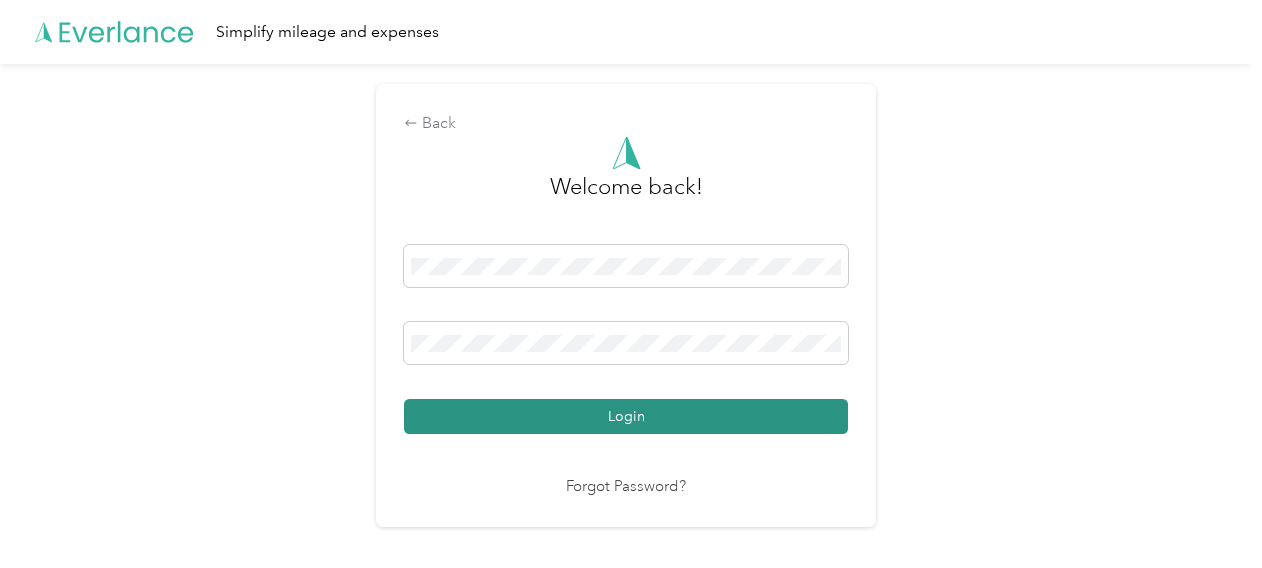 click on "Login" at bounding box center (626, 416) 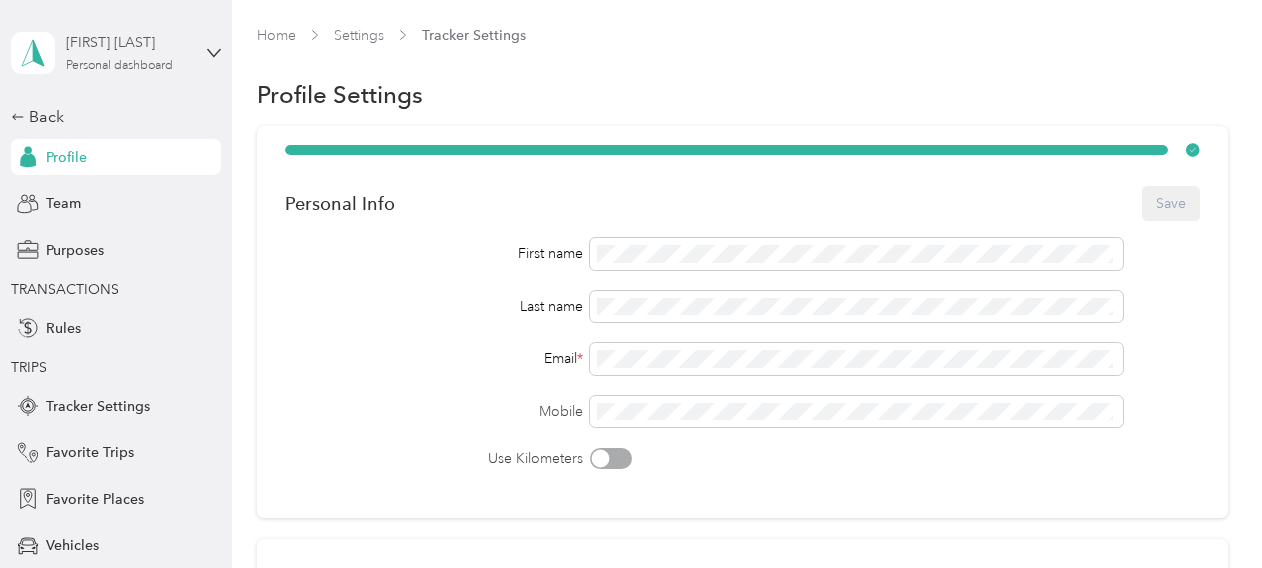 click on "[FIRST] [LAST]" at bounding box center [128, 42] 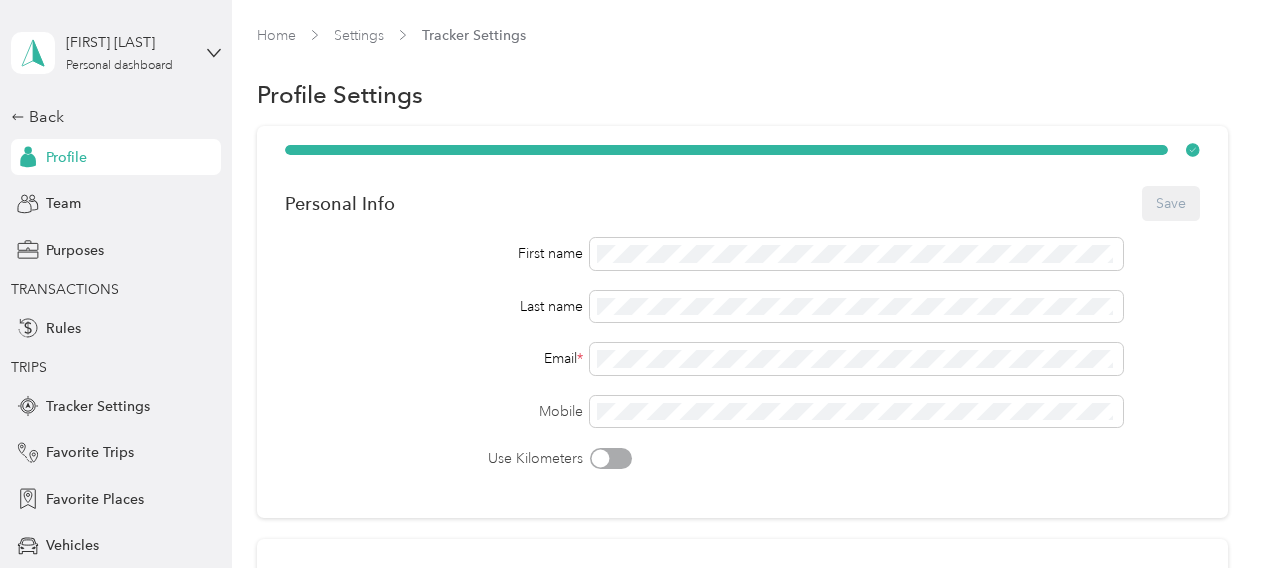 click on "Team dashboard" at bounding box center (74, 164) 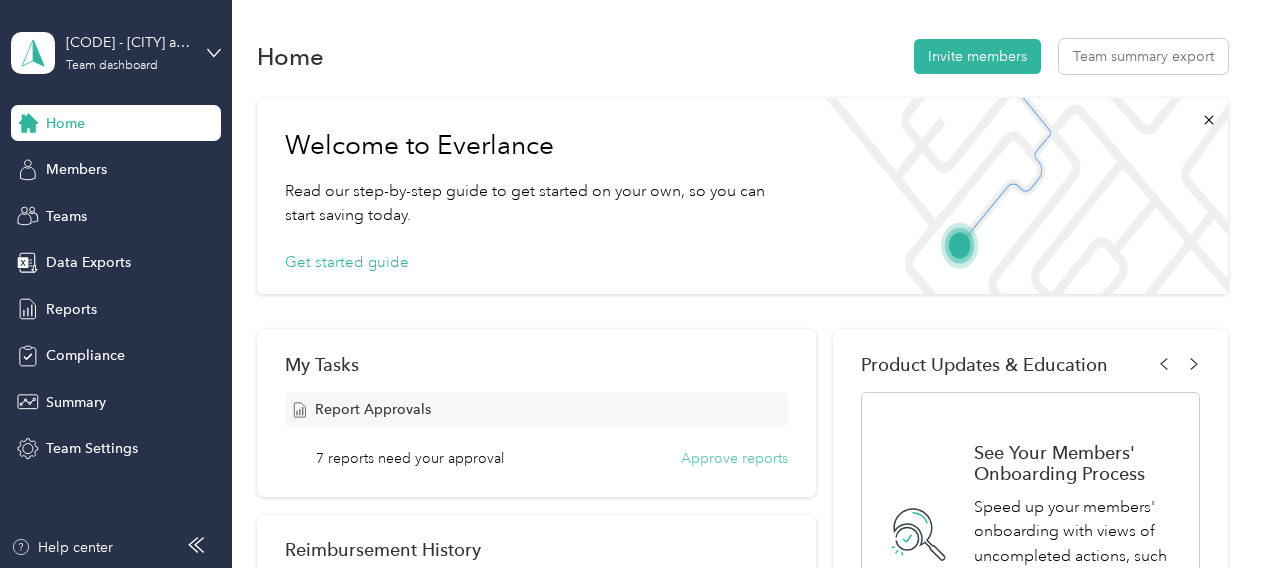 click on "Approve reports" at bounding box center (734, 458) 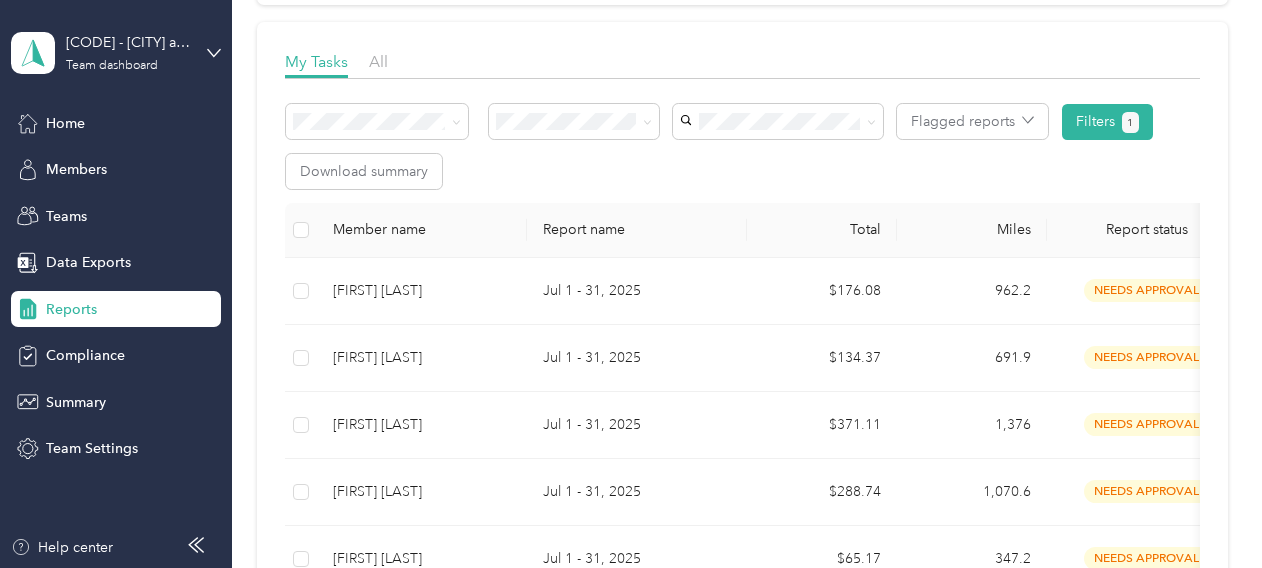 scroll, scrollTop: 300, scrollLeft: 0, axis: vertical 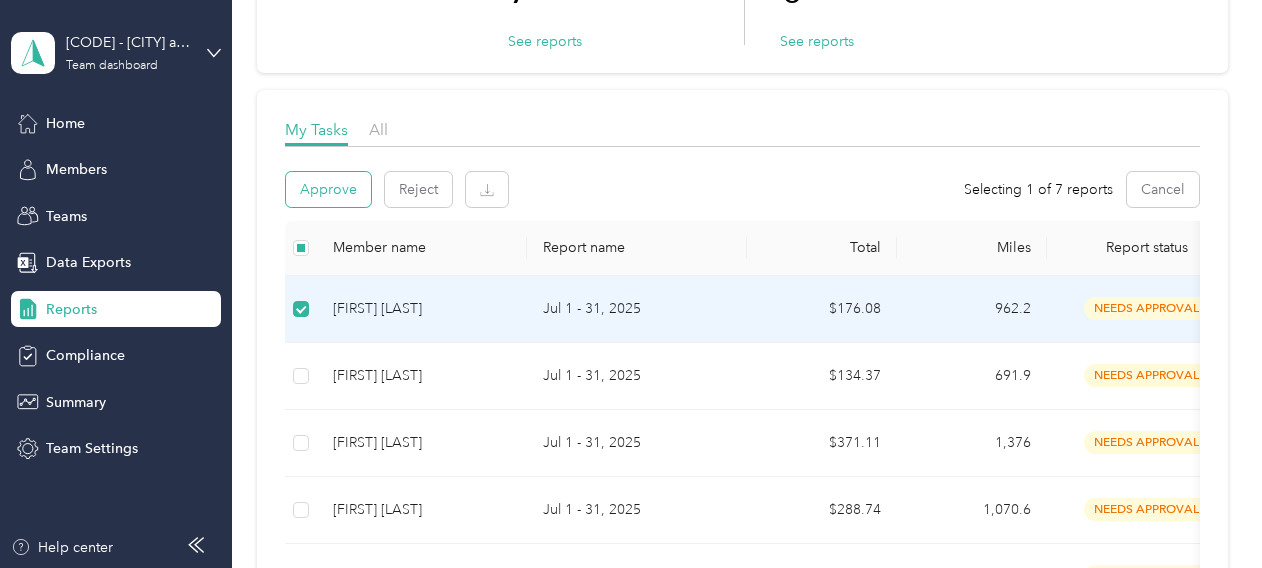 click on "Approve" at bounding box center [328, 189] 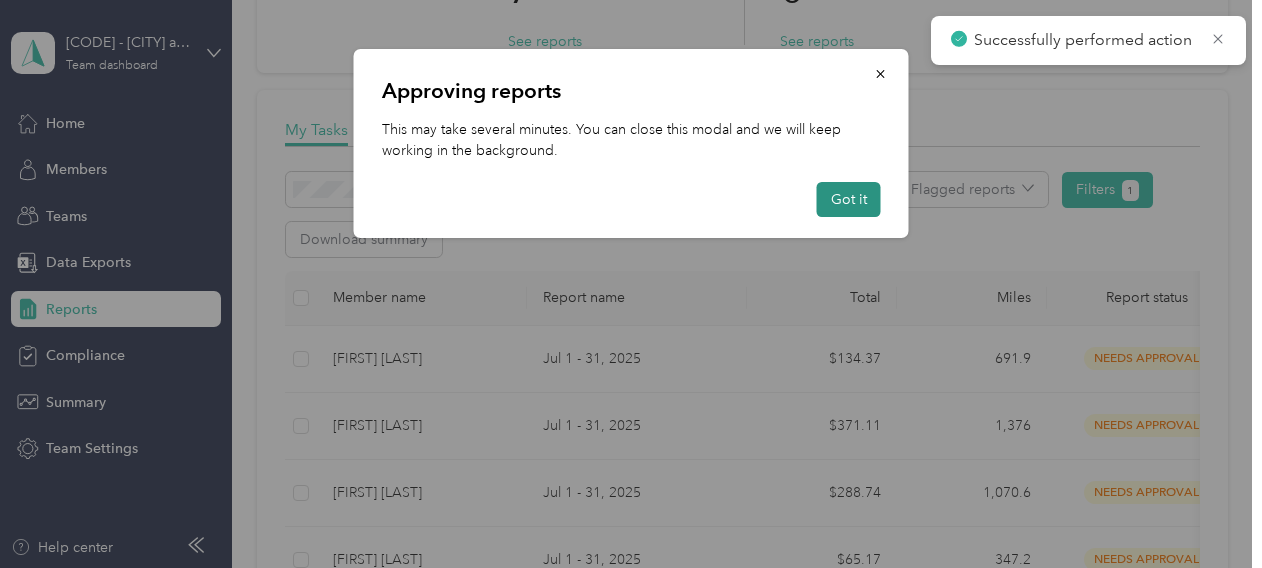 click on "Got it" at bounding box center (849, 199) 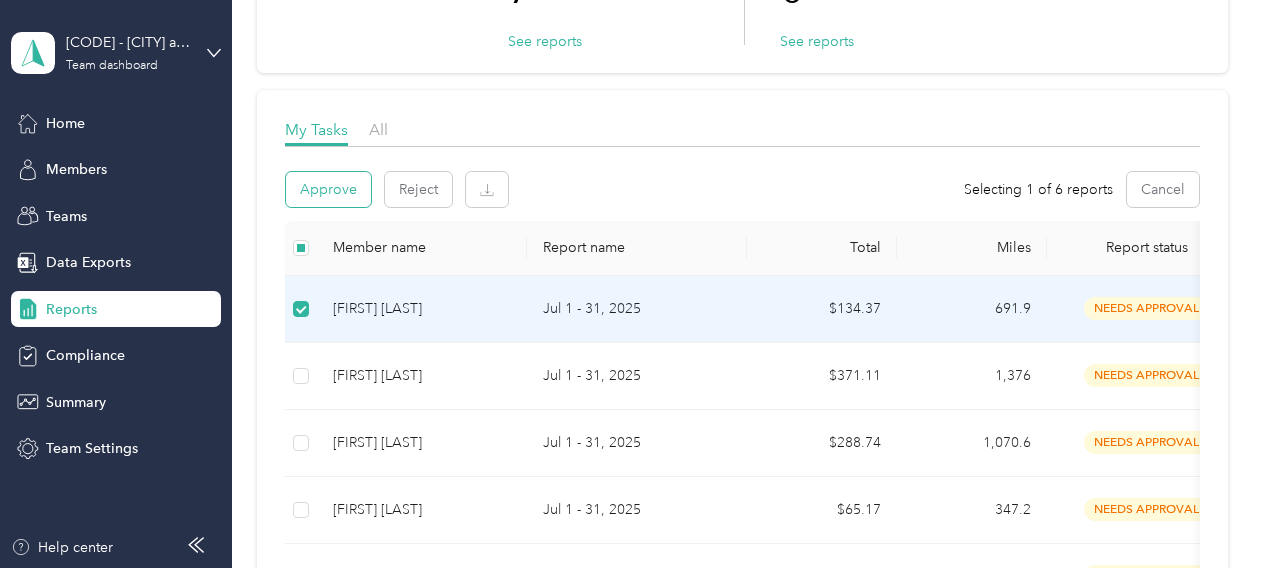 click on "Approve" at bounding box center [328, 189] 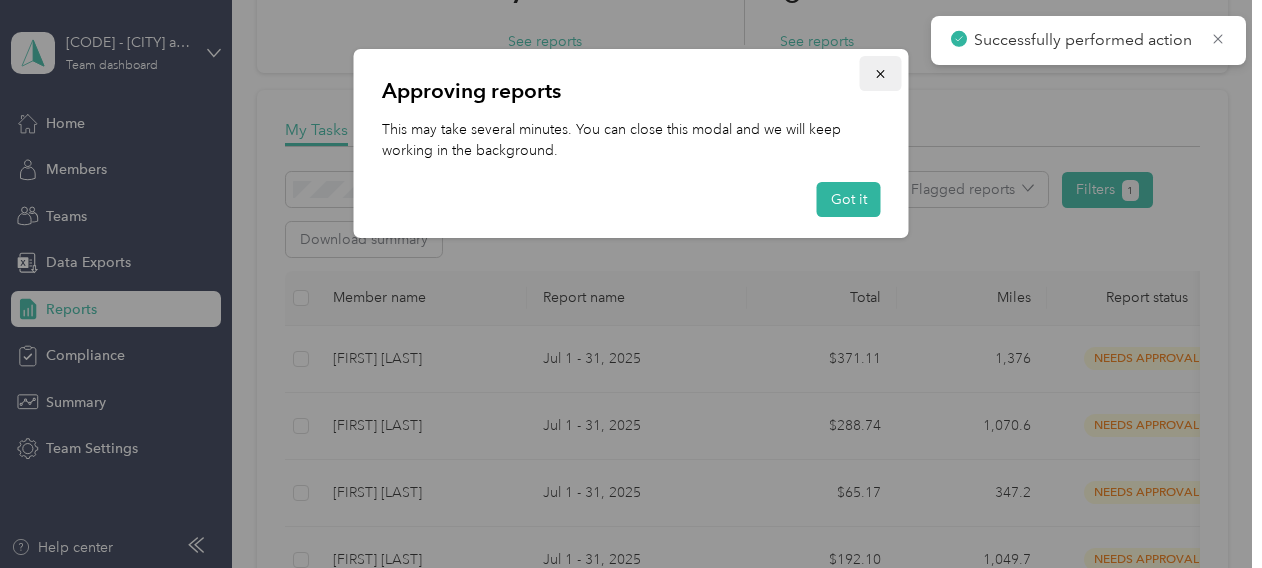 click 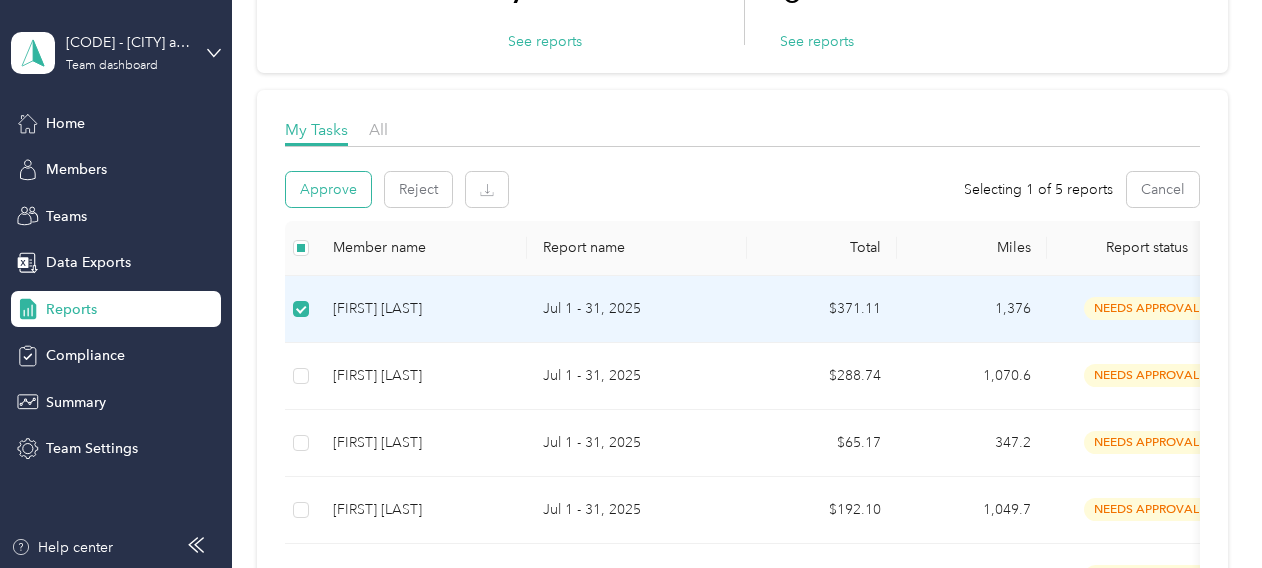 click on "Approve" at bounding box center (328, 189) 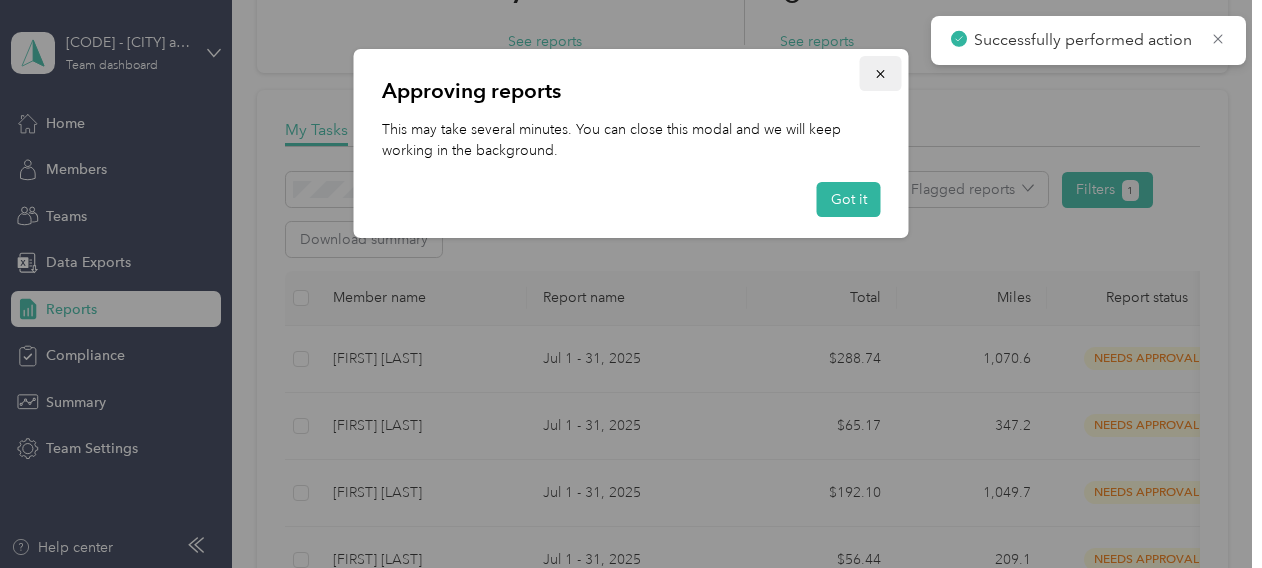 click 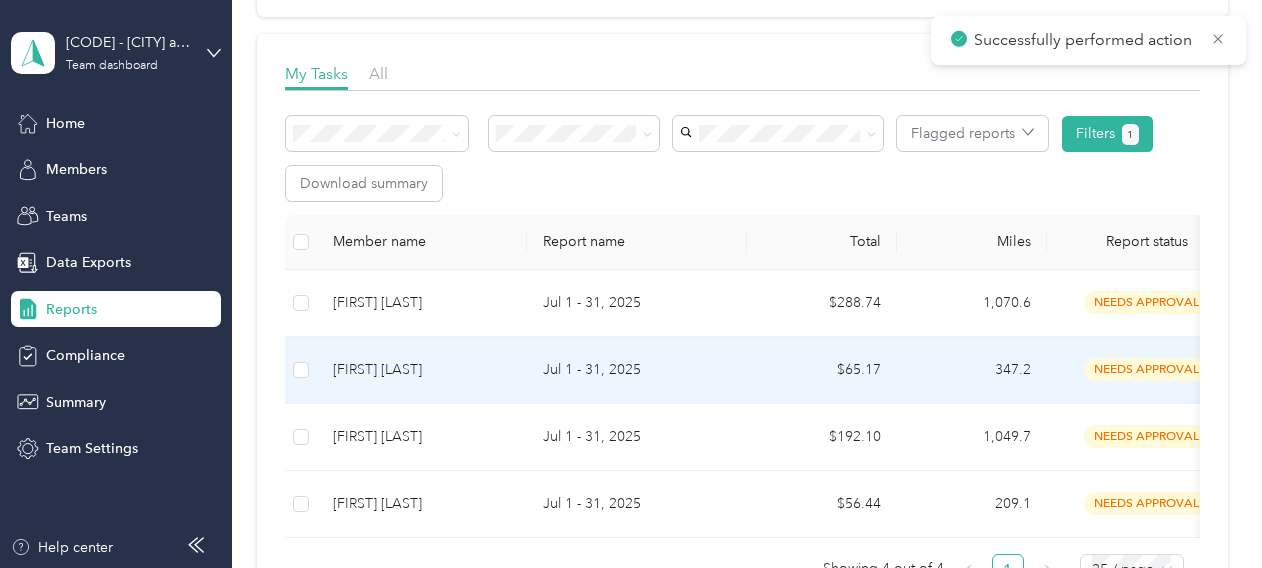 scroll, scrollTop: 300, scrollLeft: 0, axis: vertical 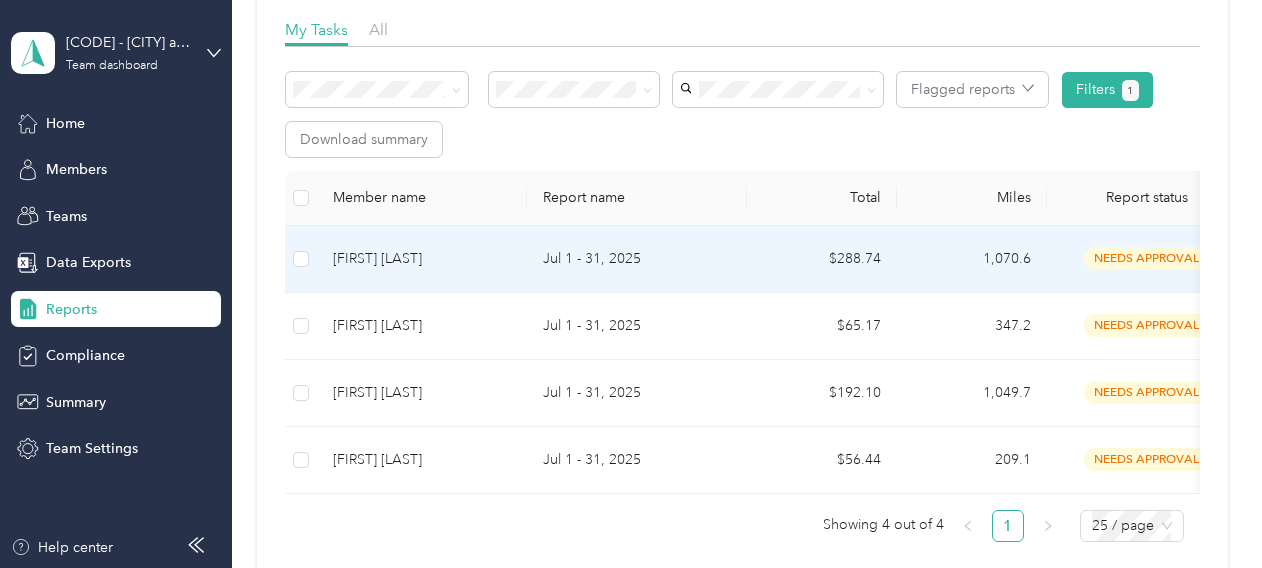 click on "Jul 1 - 31, 2025" at bounding box center [637, 259] 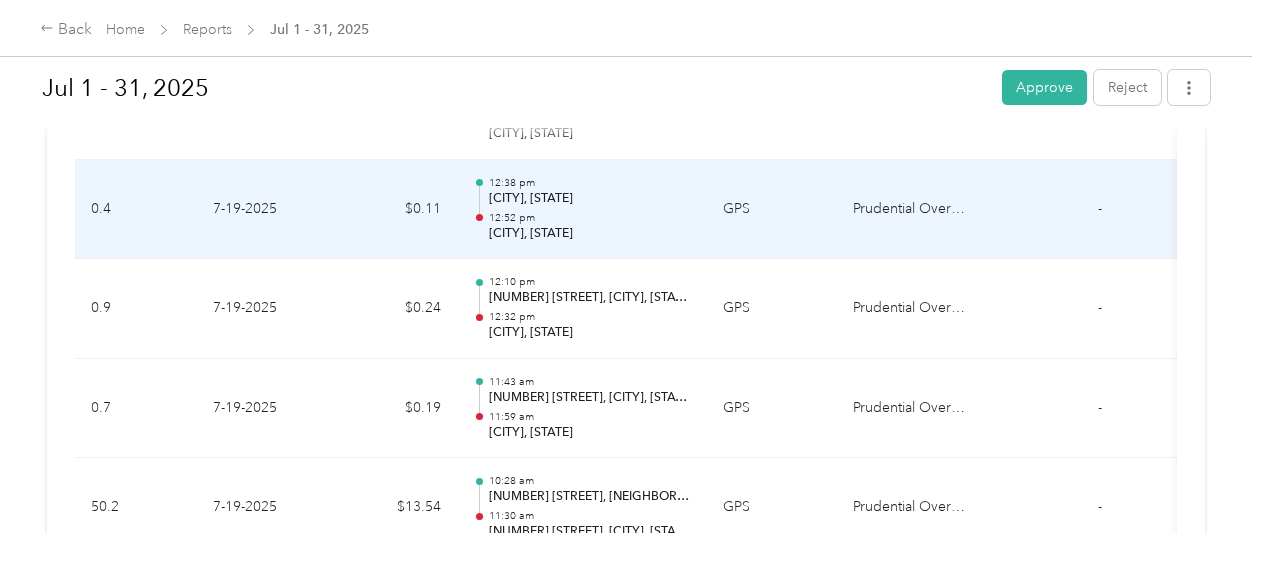 scroll, scrollTop: 3300, scrollLeft: 0, axis: vertical 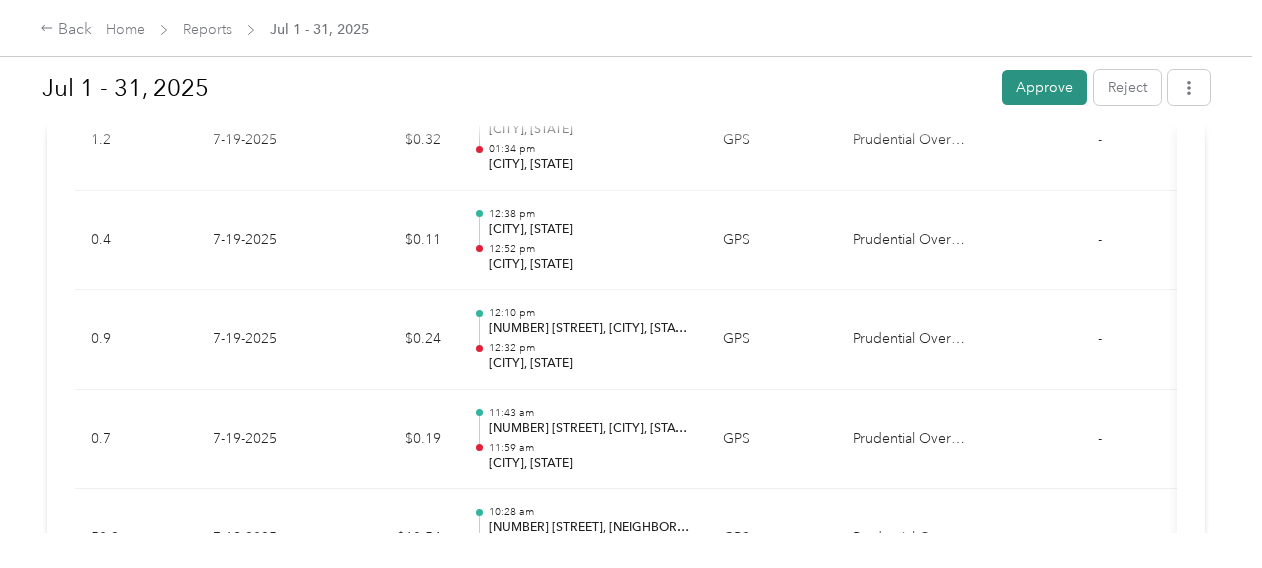 click on "Approve" at bounding box center [1044, 87] 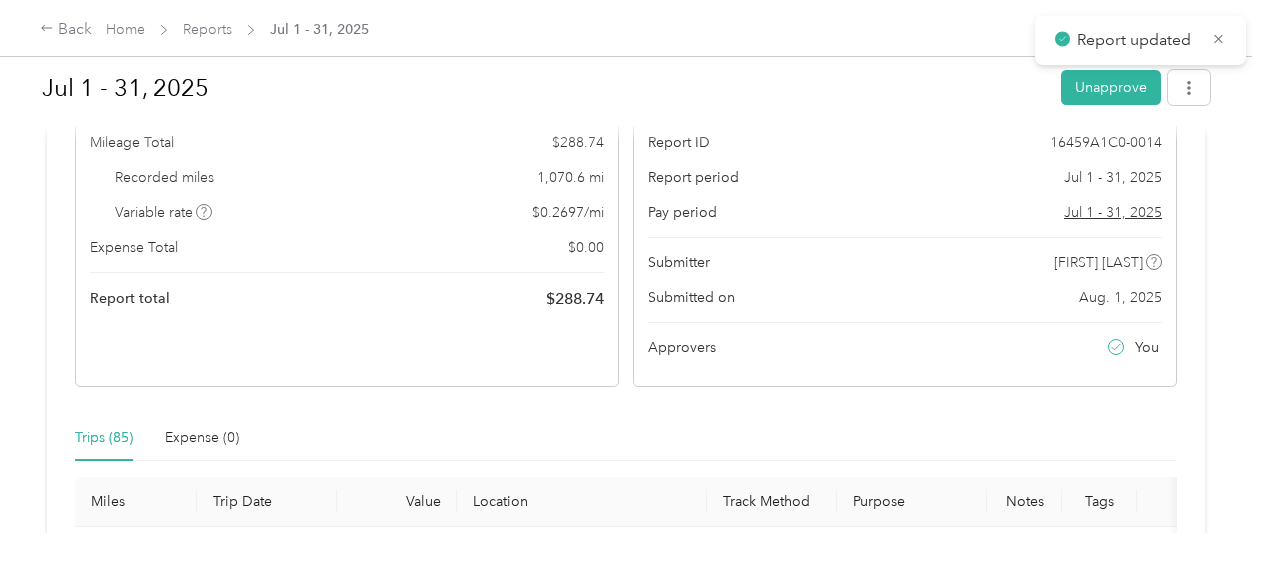 scroll, scrollTop: 0, scrollLeft: 0, axis: both 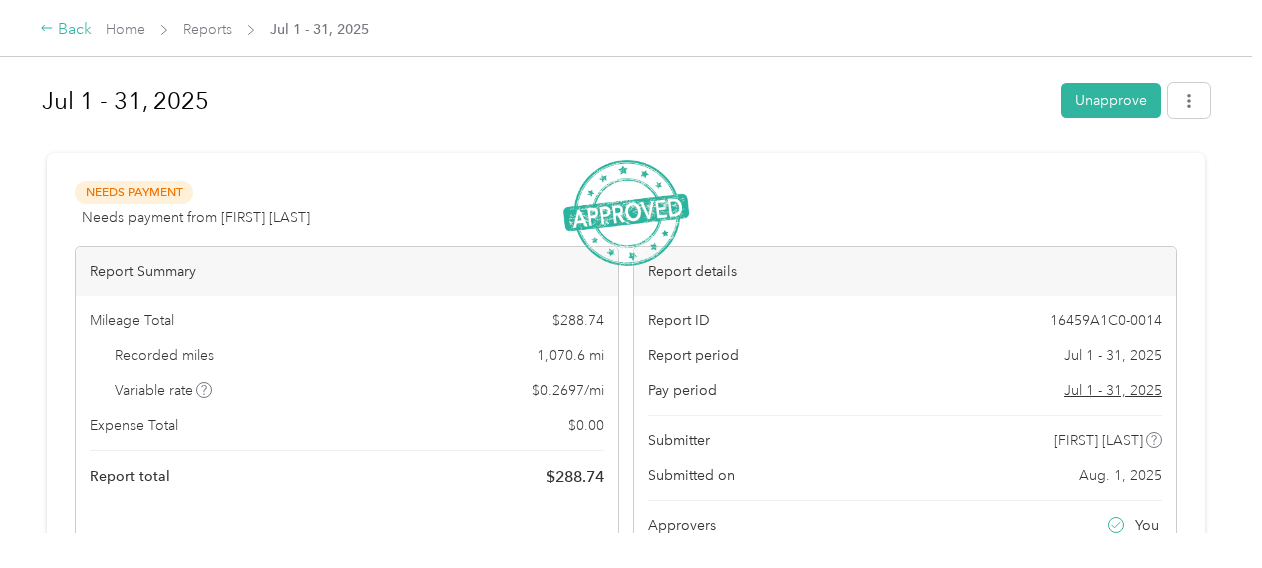 click 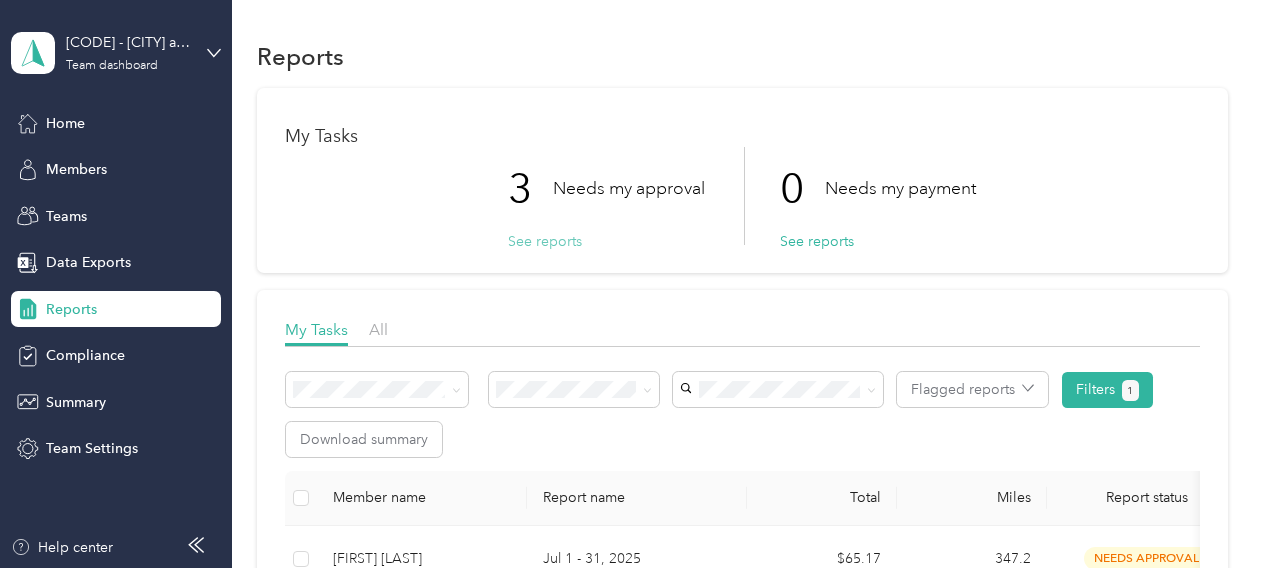 click on "See reports" at bounding box center (545, 241) 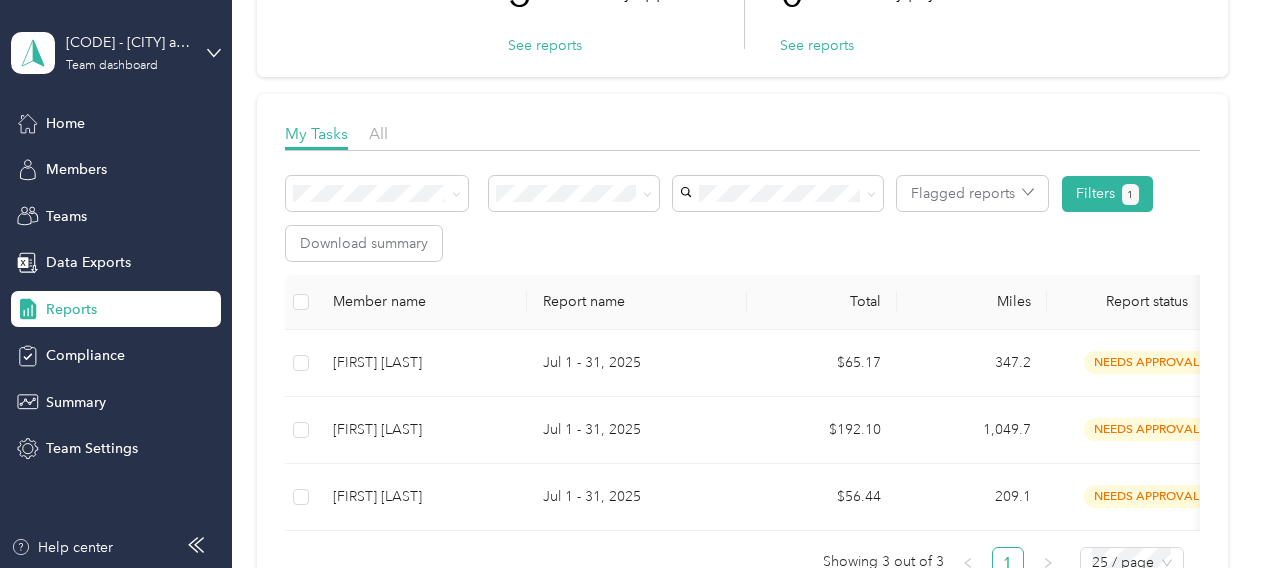 scroll, scrollTop: 200, scrollLeft: 0, axis: vertical 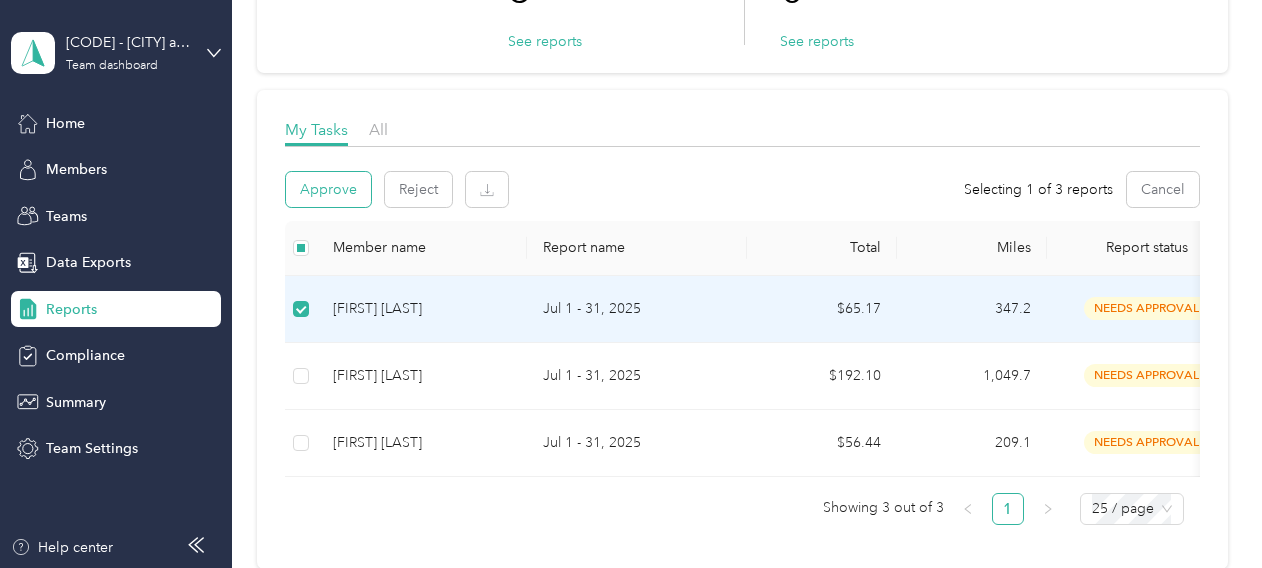 click on "Approve" at bounding box center (328, 189) 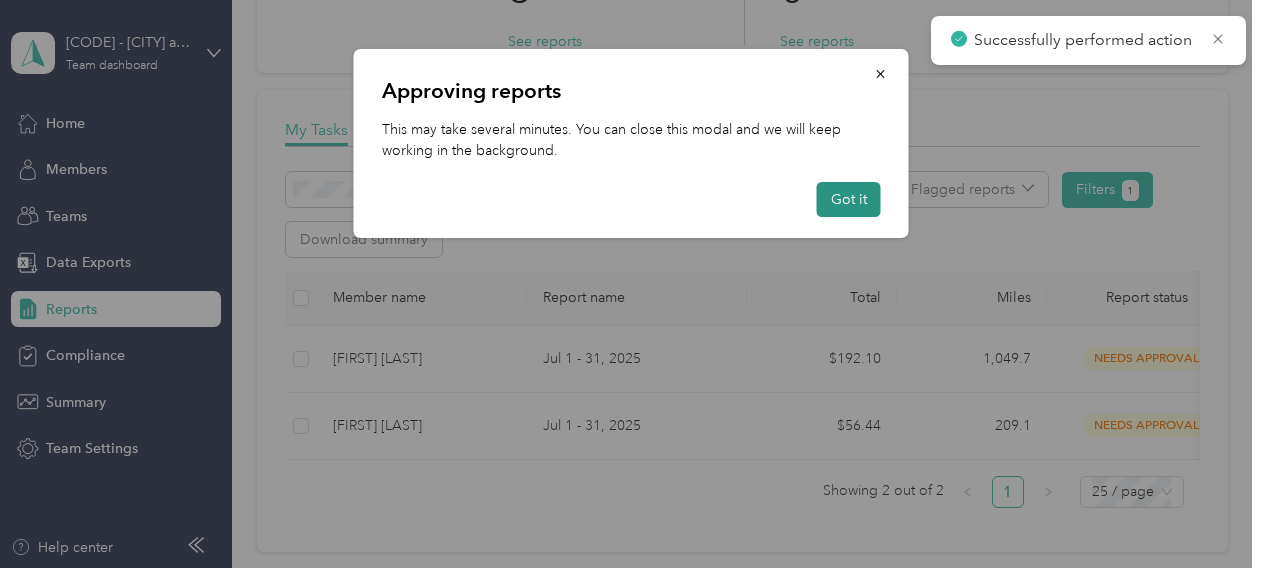 click on "Got it" at bounding box center (849, 199) 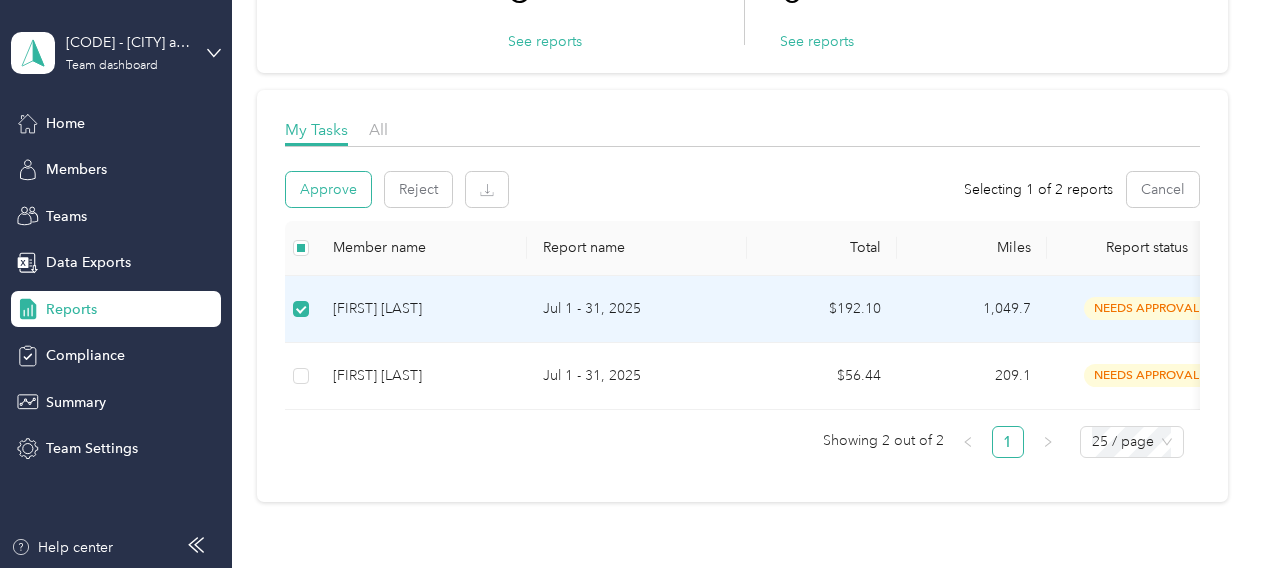 click on "Approve" at bounding box center [328, 189] 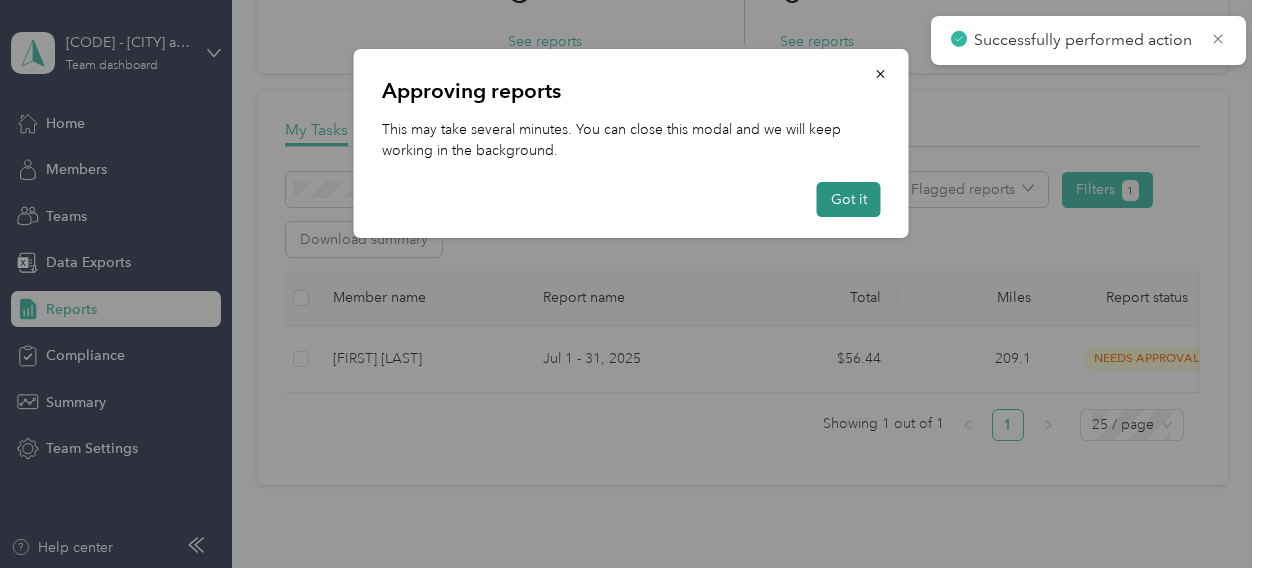 click on "Got it" at bounding box center (849, 199) 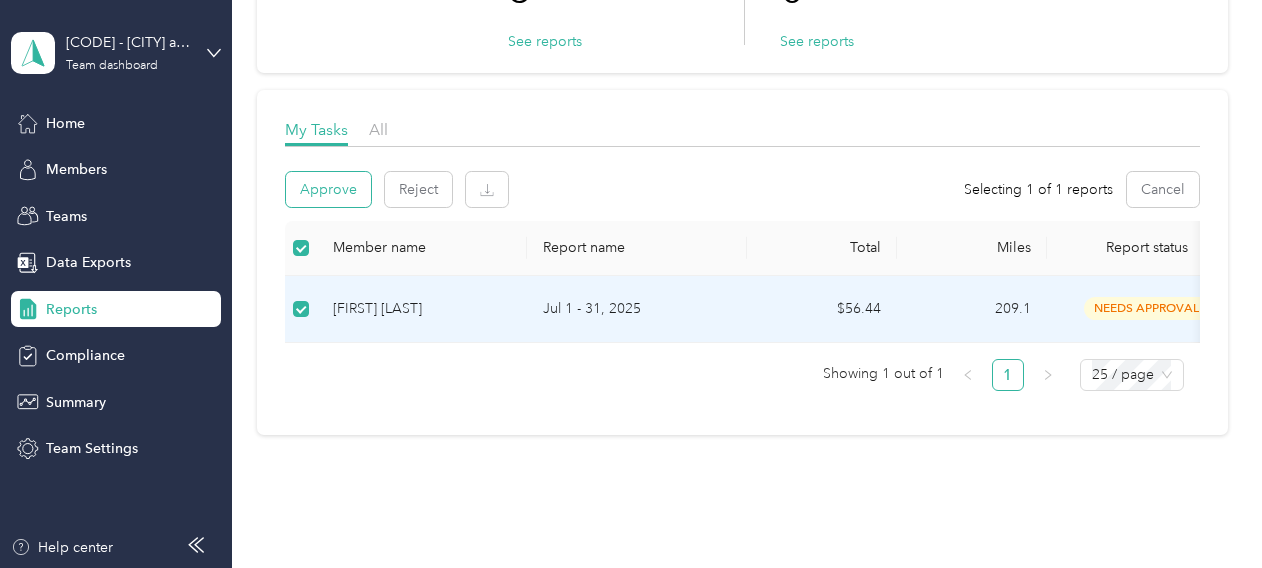 click on "Approve" at bounding box center [328, 189] 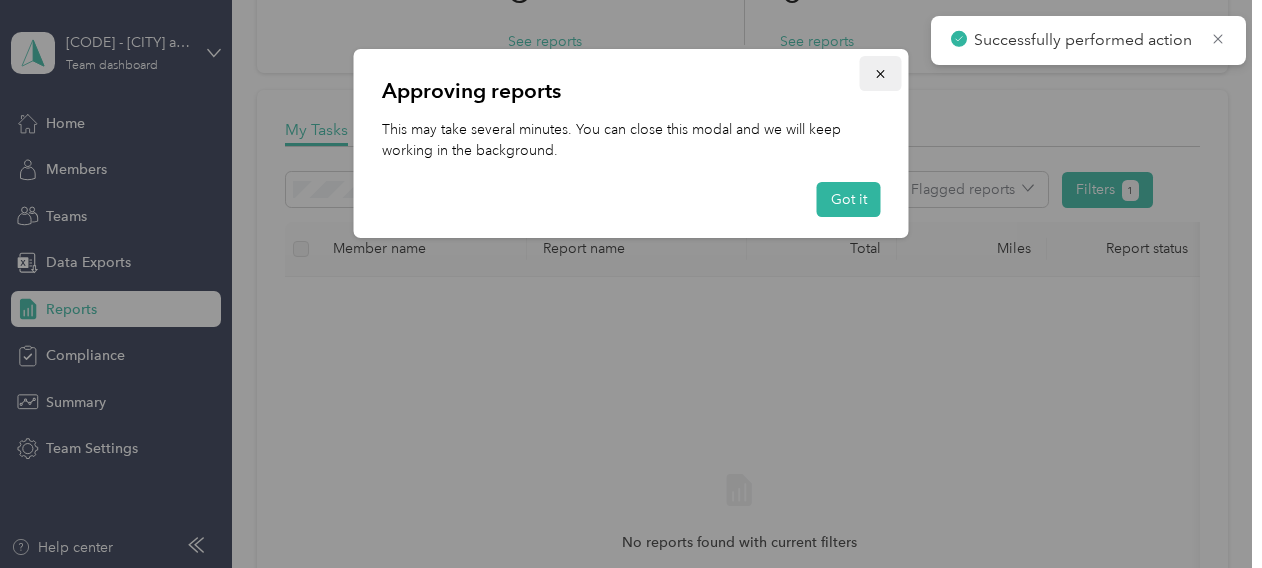 click at bounding box center [881, 73] 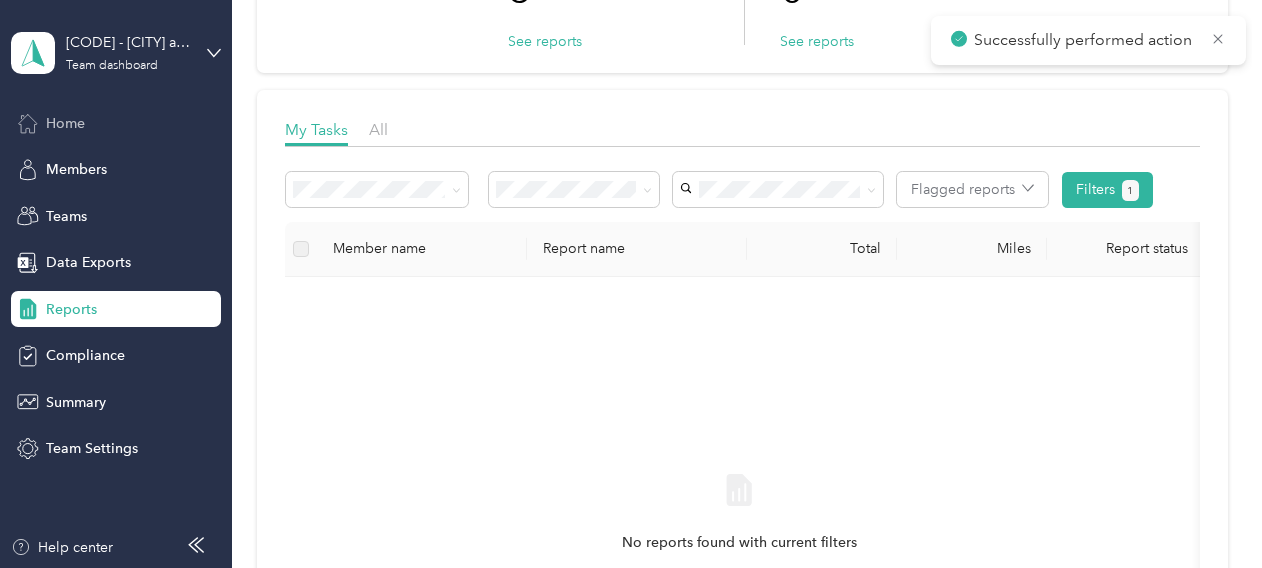click on "Home" at bounding box center (65, 123) 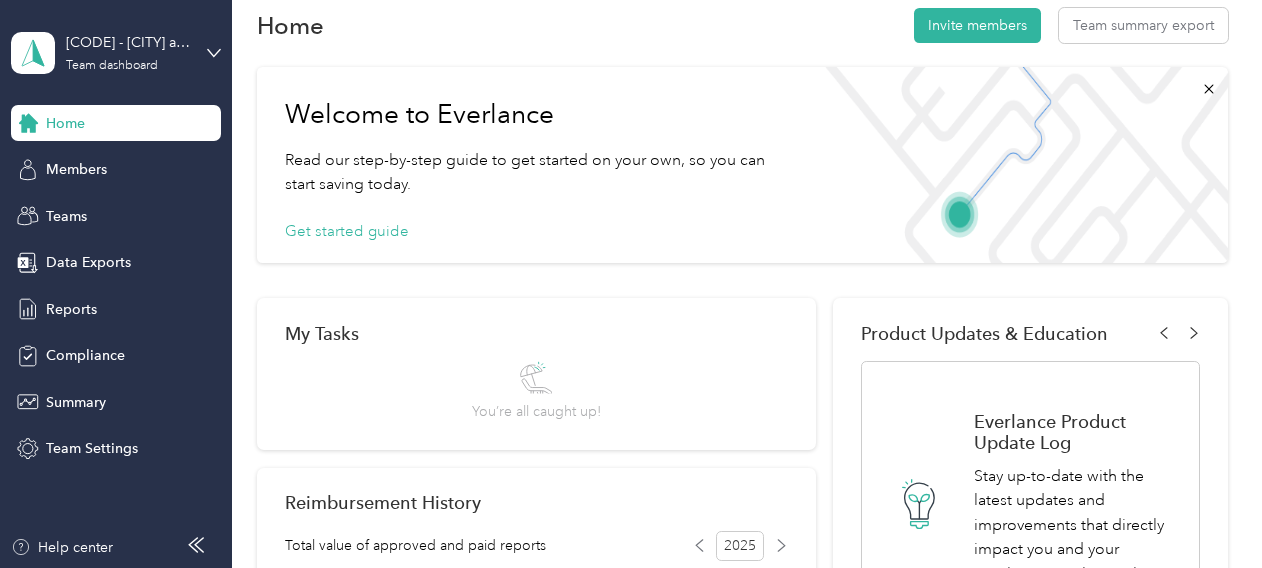 scroll, scrollTop: 0, scrollLeft: 0, axis: both 